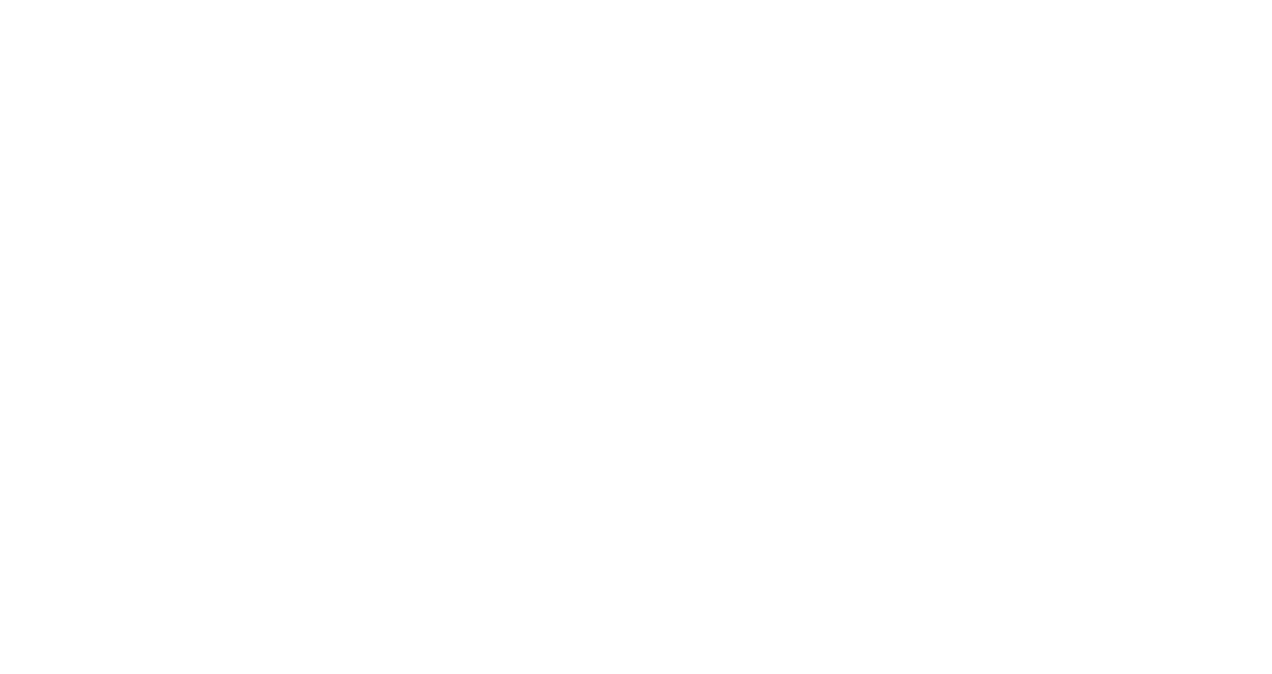 scroll, scrollTop: 0, scrollLeft: 0, axis: both 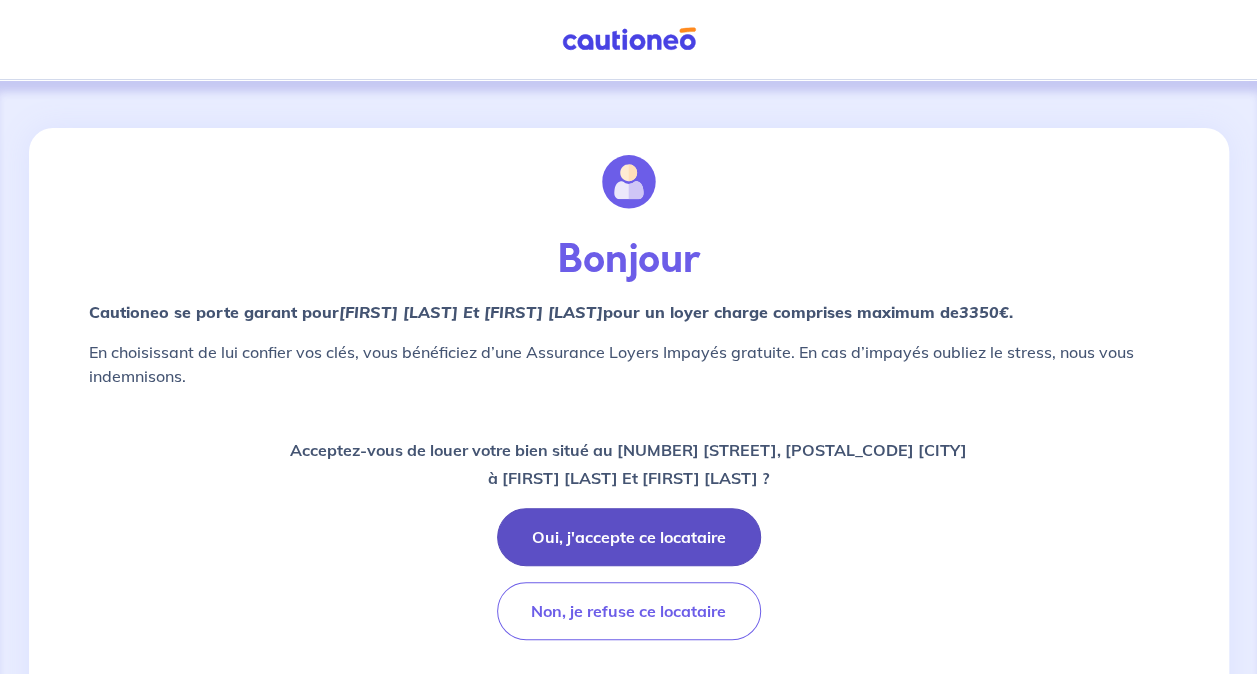 click on "Oui, j'accepte ce locataire" at bounding box center (629, 537) 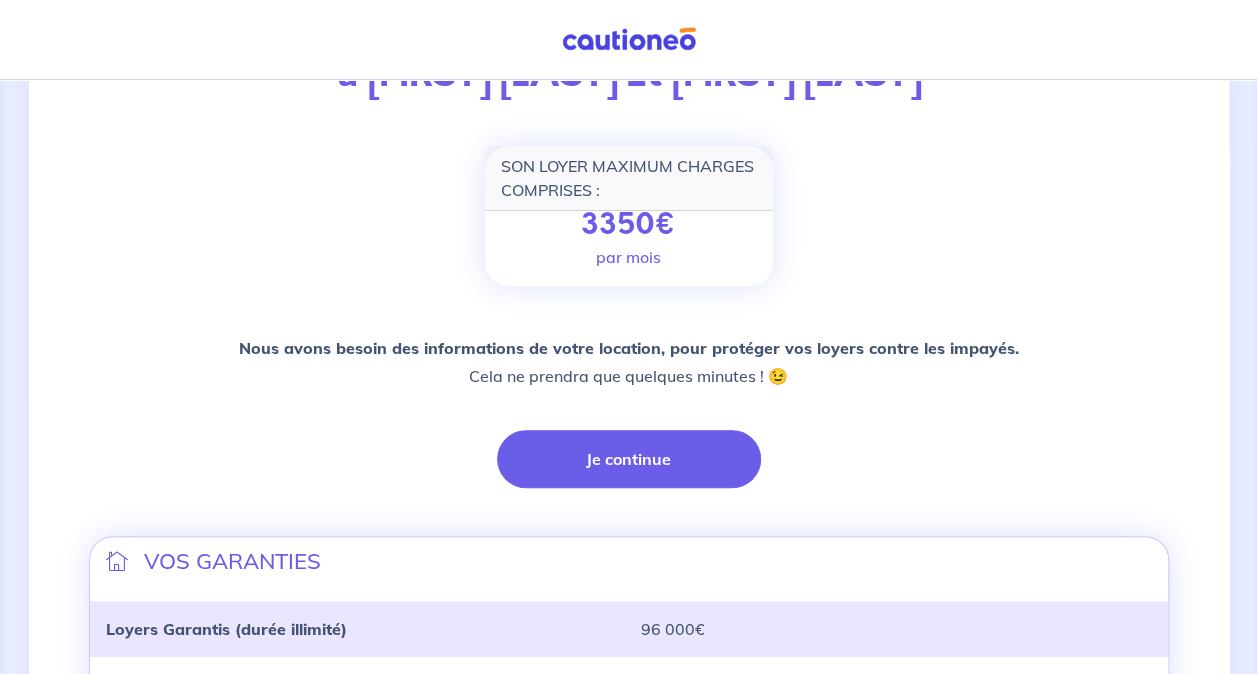 scroll, scrollTop: 244, scrollLeft: 0, axis: vertical 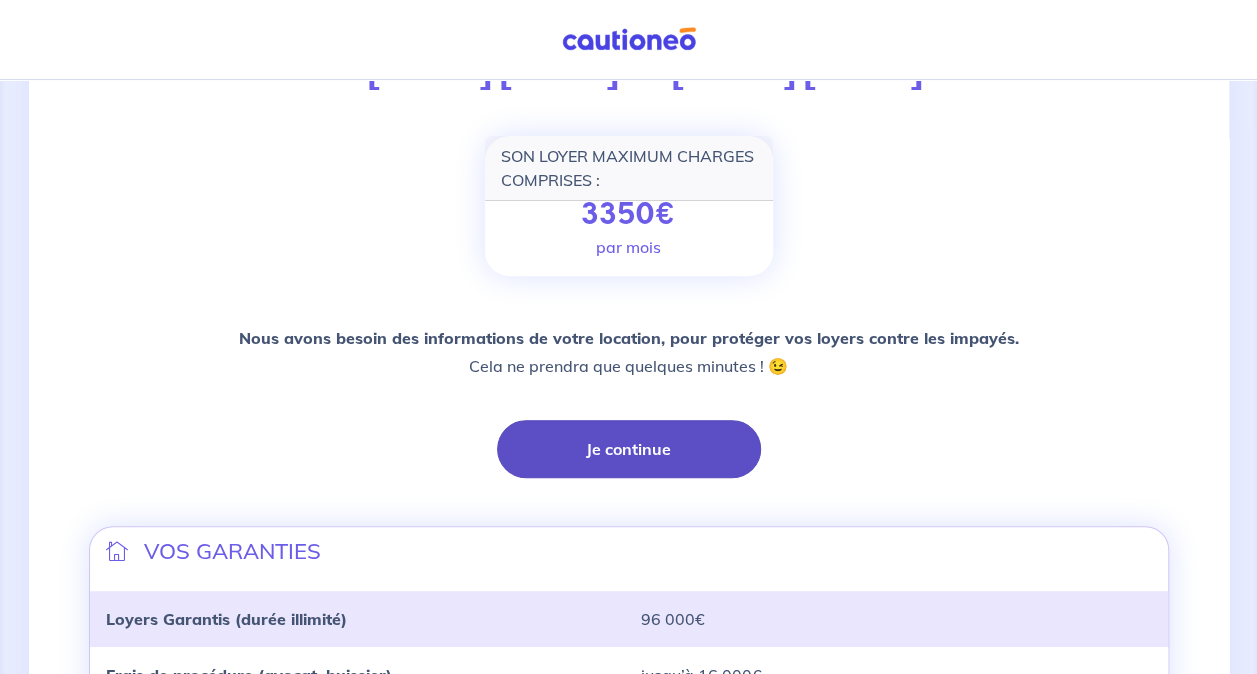 click on "Je continue" at bounding box center [629, 449] 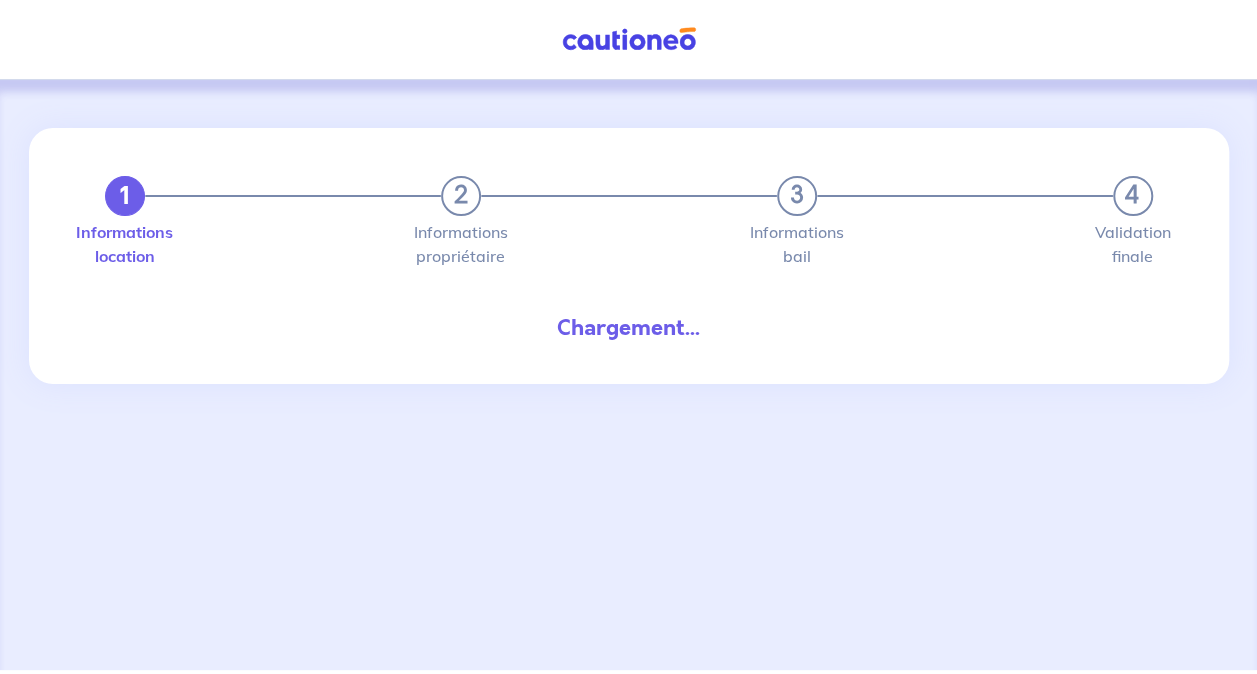 scroll, scrollTop: 0, scrollLeft: 0, axis: both 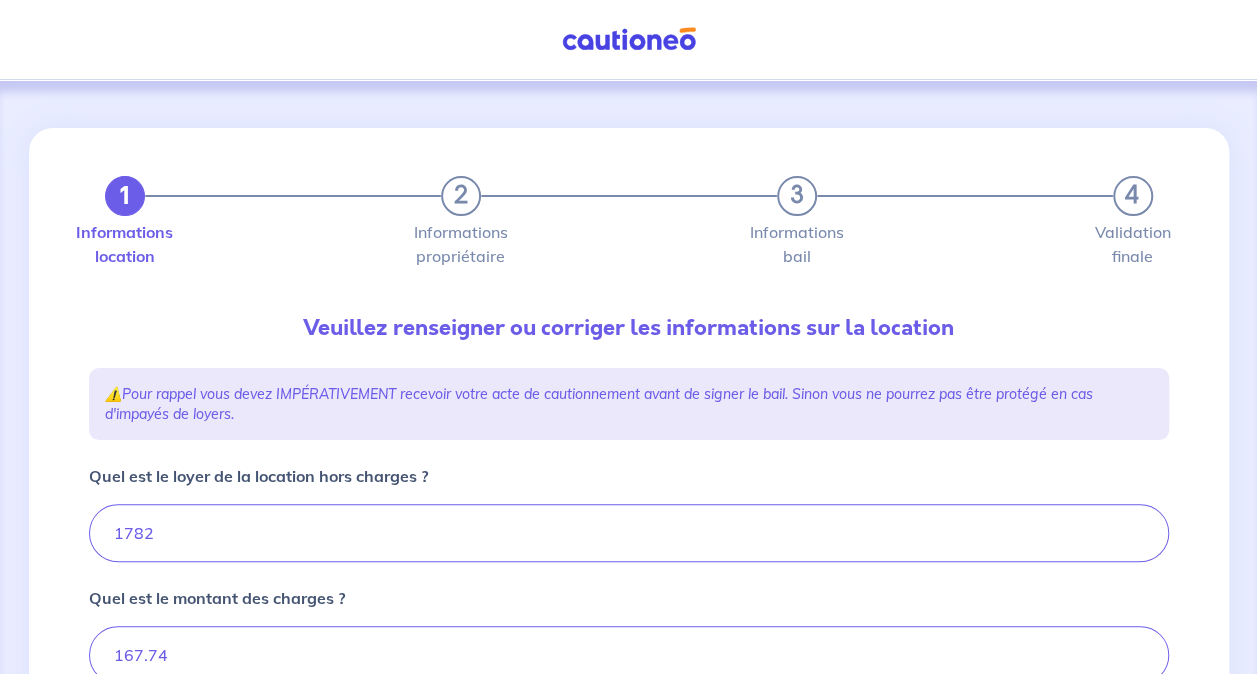 type on "1949.74" 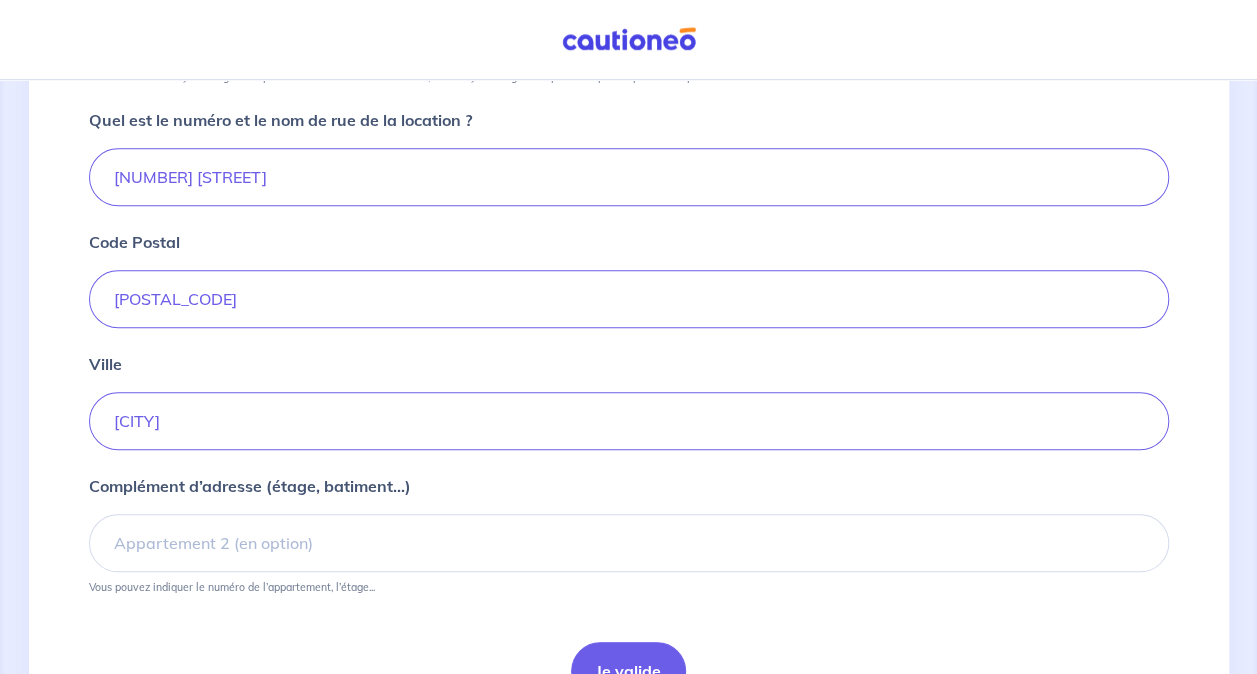 scroll, scrollTop: 852, scrollLeft: 0, axis: vertical 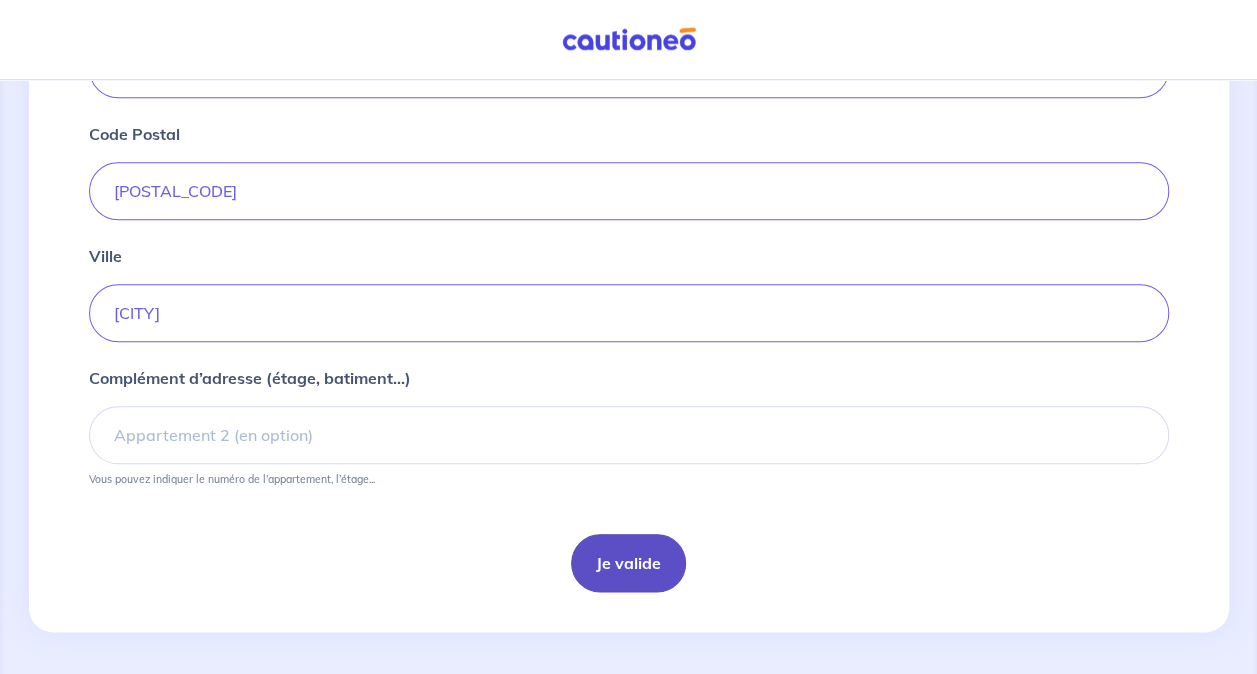 click on "Je valide" at bounding box center [628, 563] 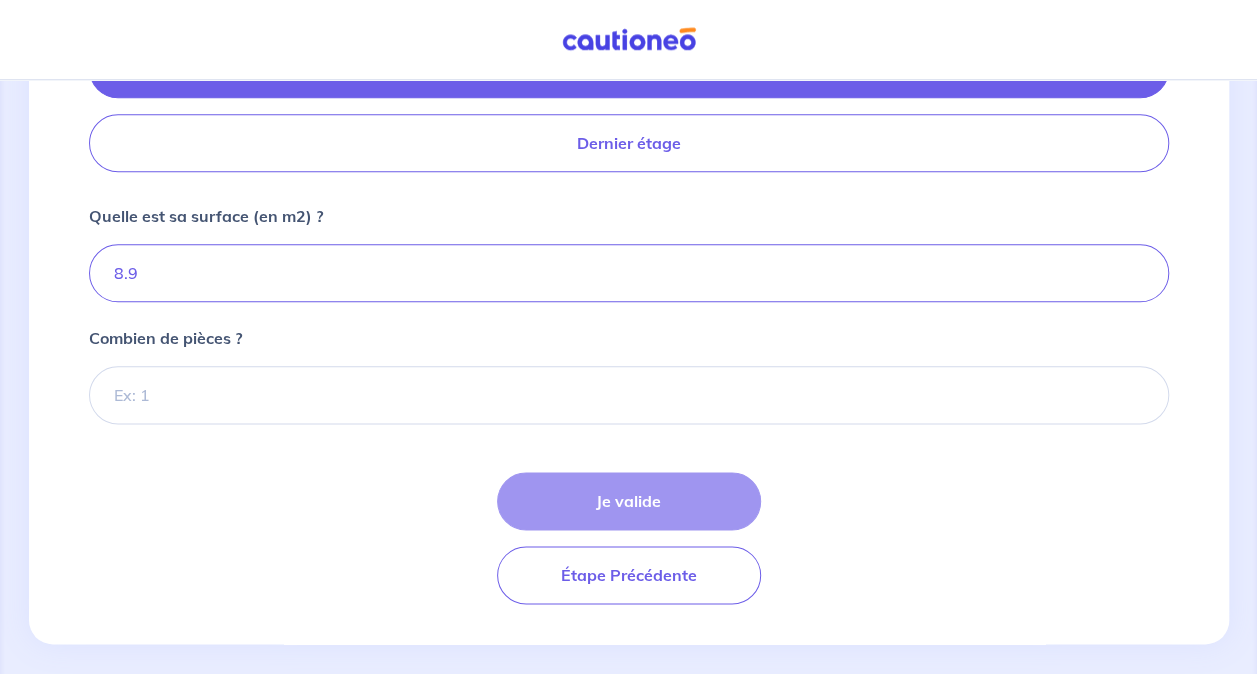 scroll, scrollTop: 1030, scrollLeft: 0, axis: vertical 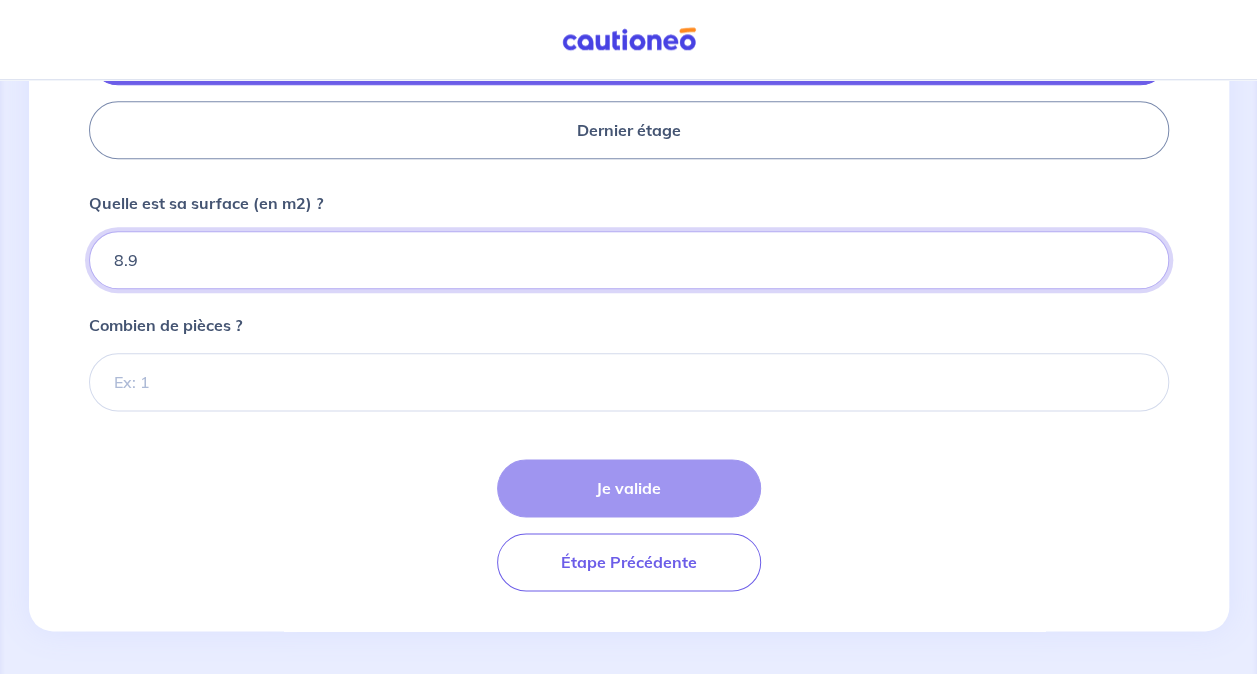 click on "8.9" at bounding box center [629, 260] 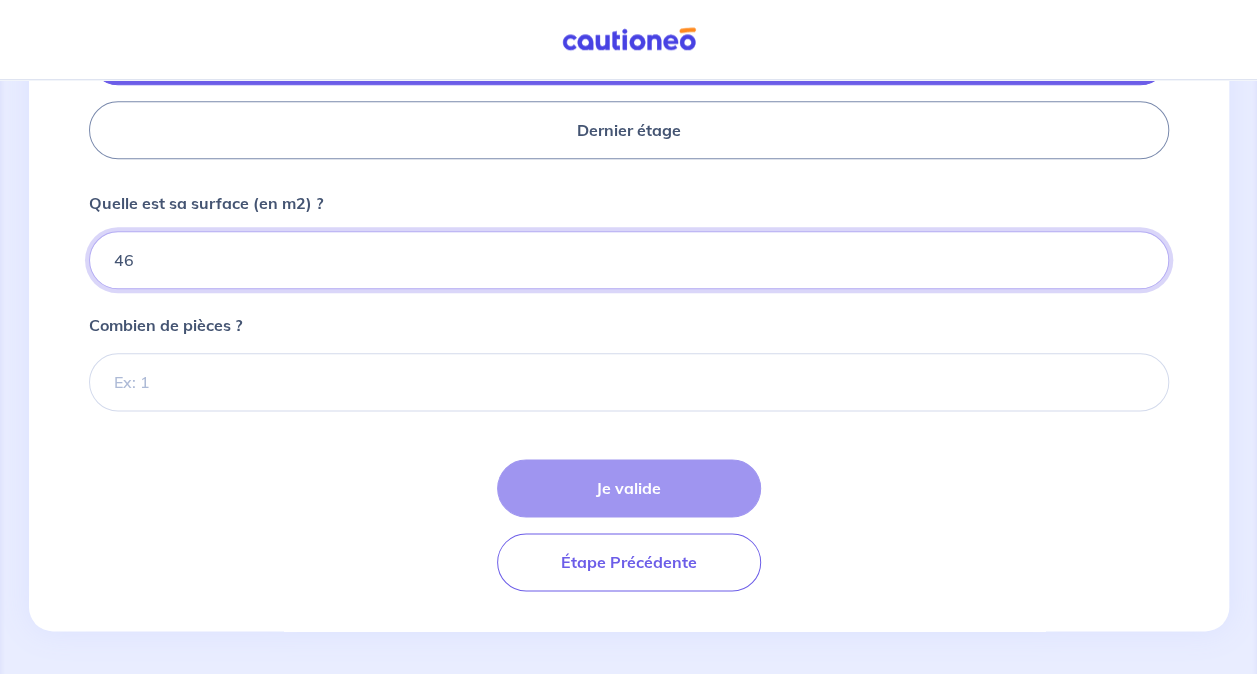 type on "46" 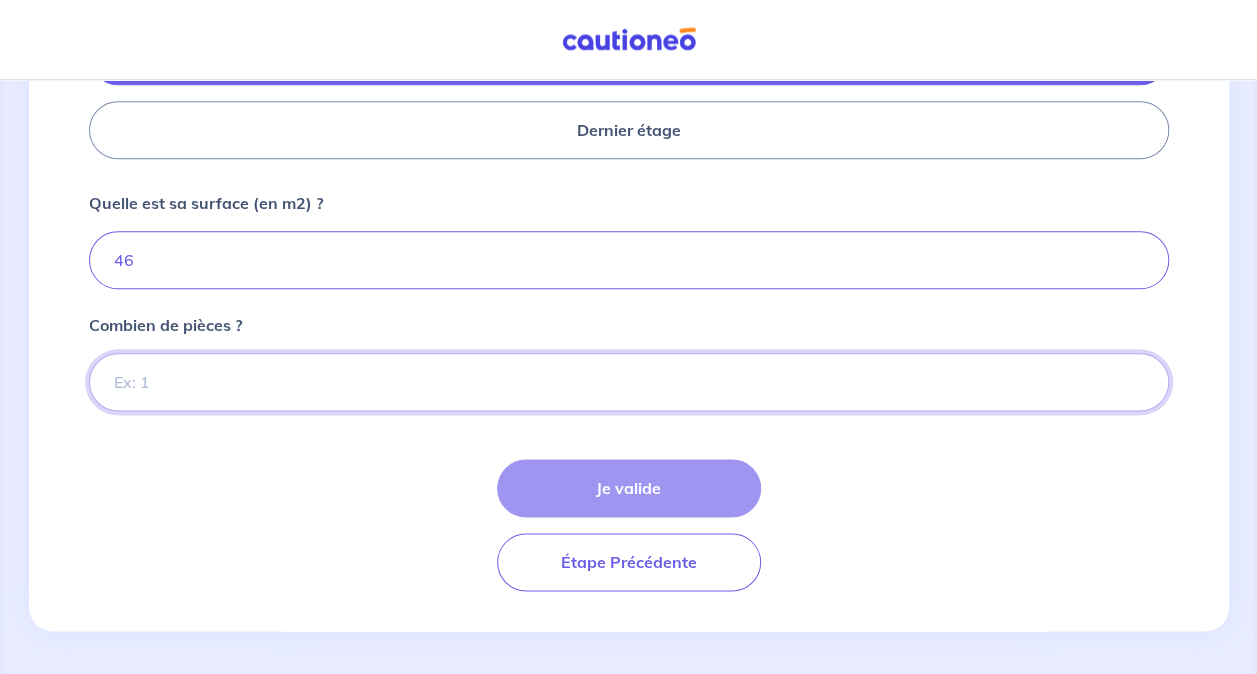 click on "Combien de pièces ?" at bounding box center [629, 382] 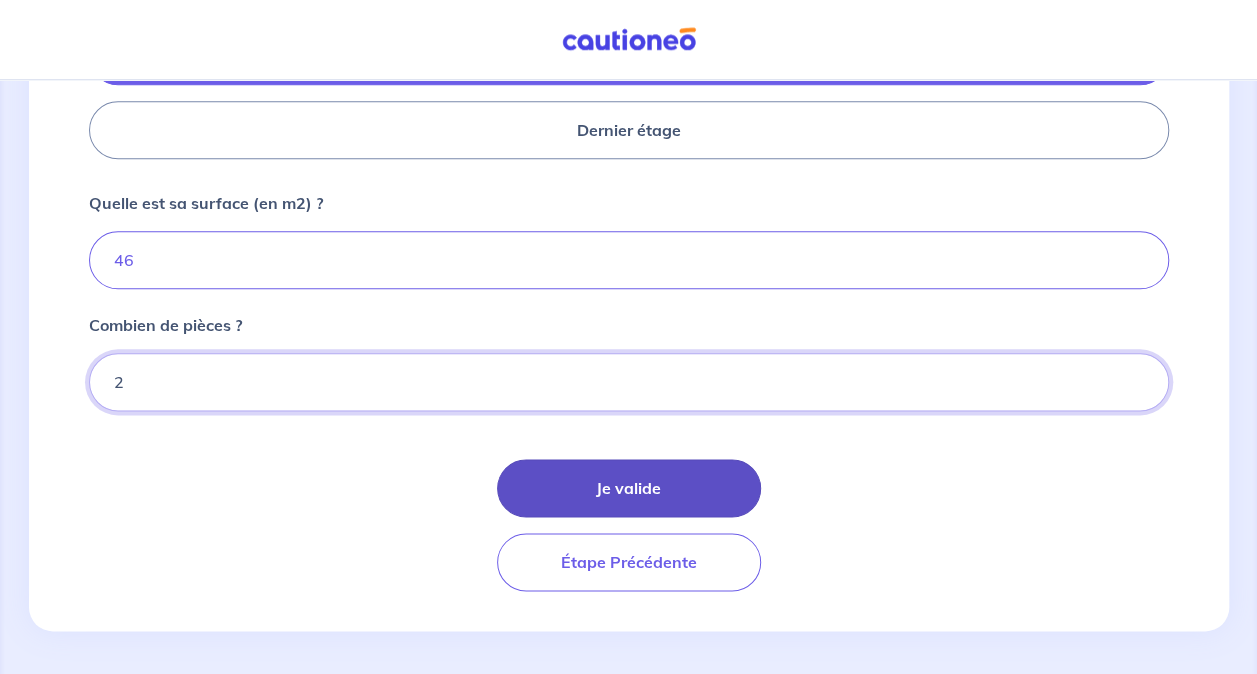 type on "2" 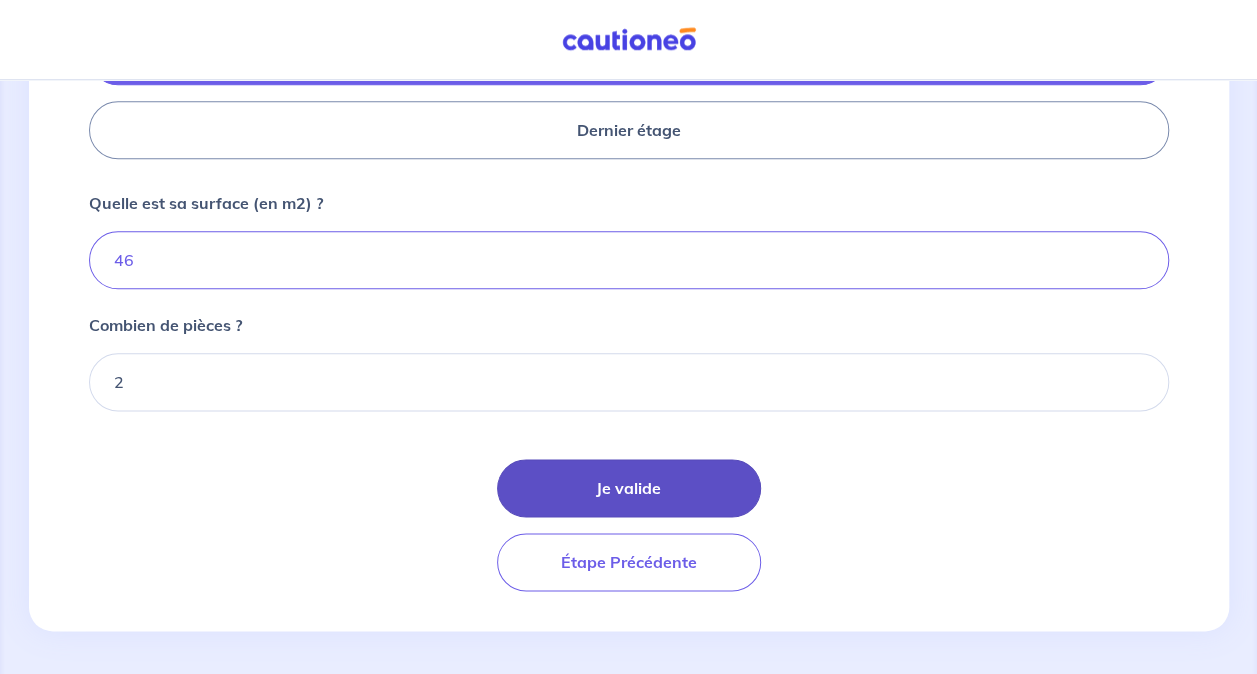 click on "Je valide" at bounding box center (629, 488) 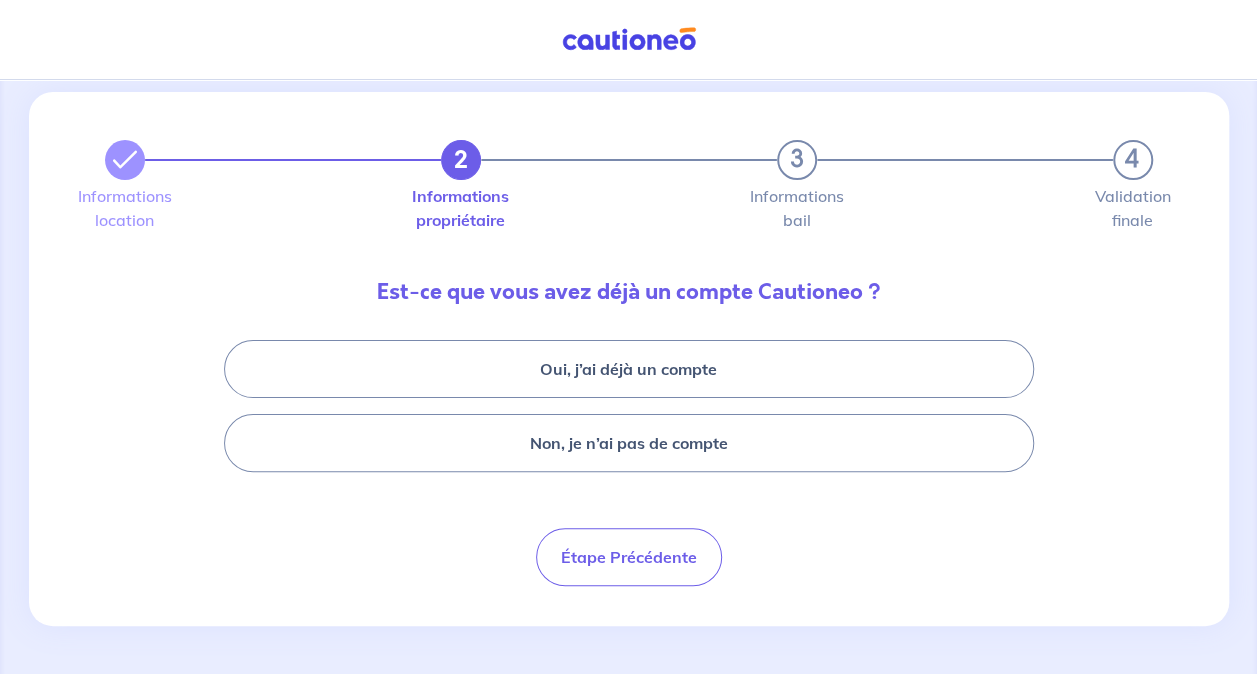 scroll, scrollTop: 0, scrollLeft: 0, axis: both 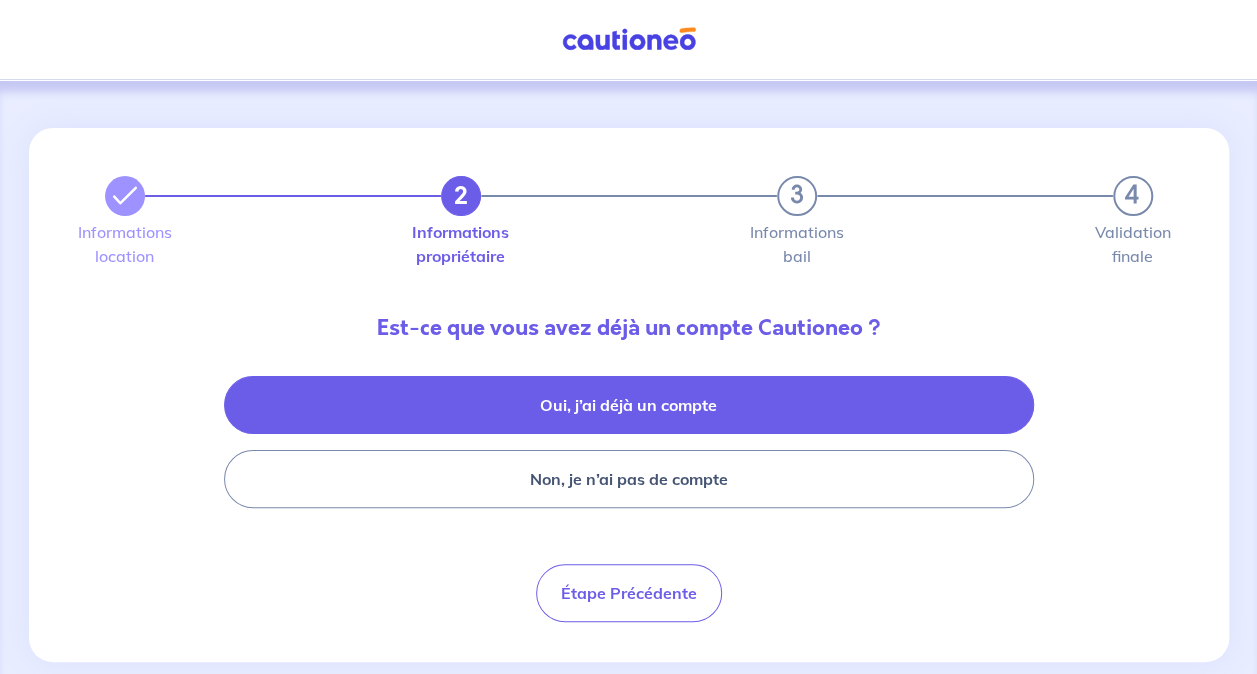click on "Oui, j’ai déjà un compte" at bounding box center [629, 405] 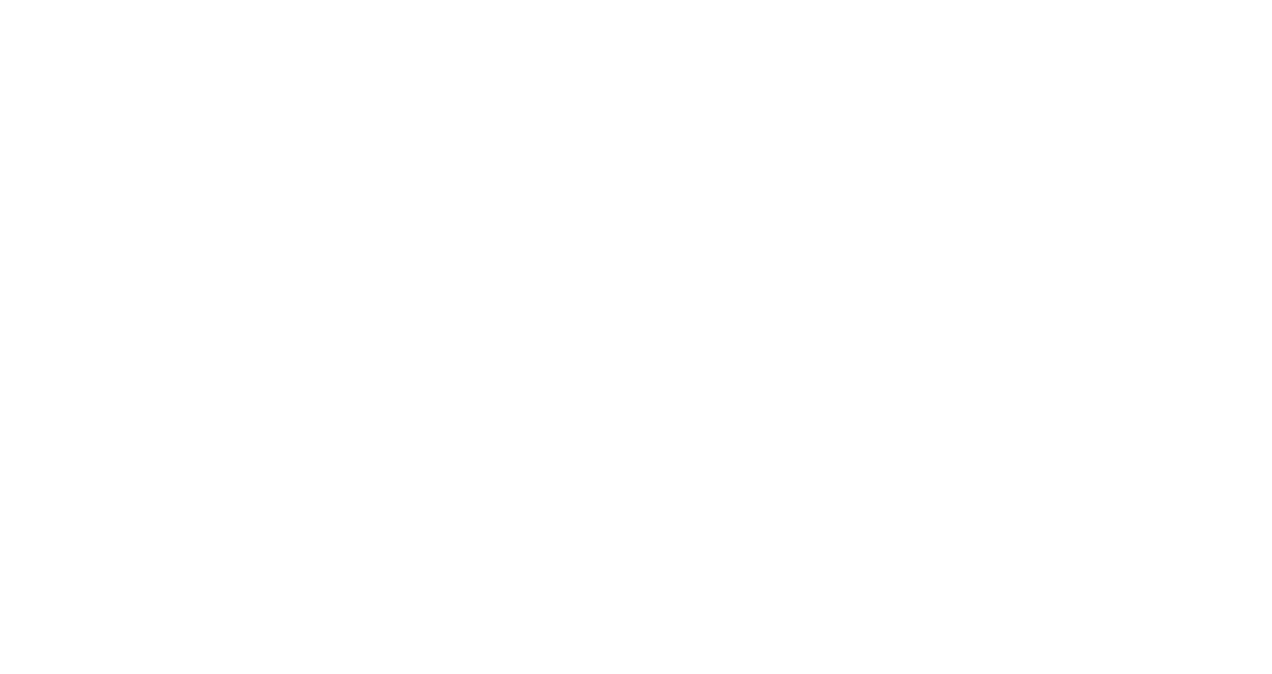scroll, scrollTop: 0, scrollLeft: 0, axis: both 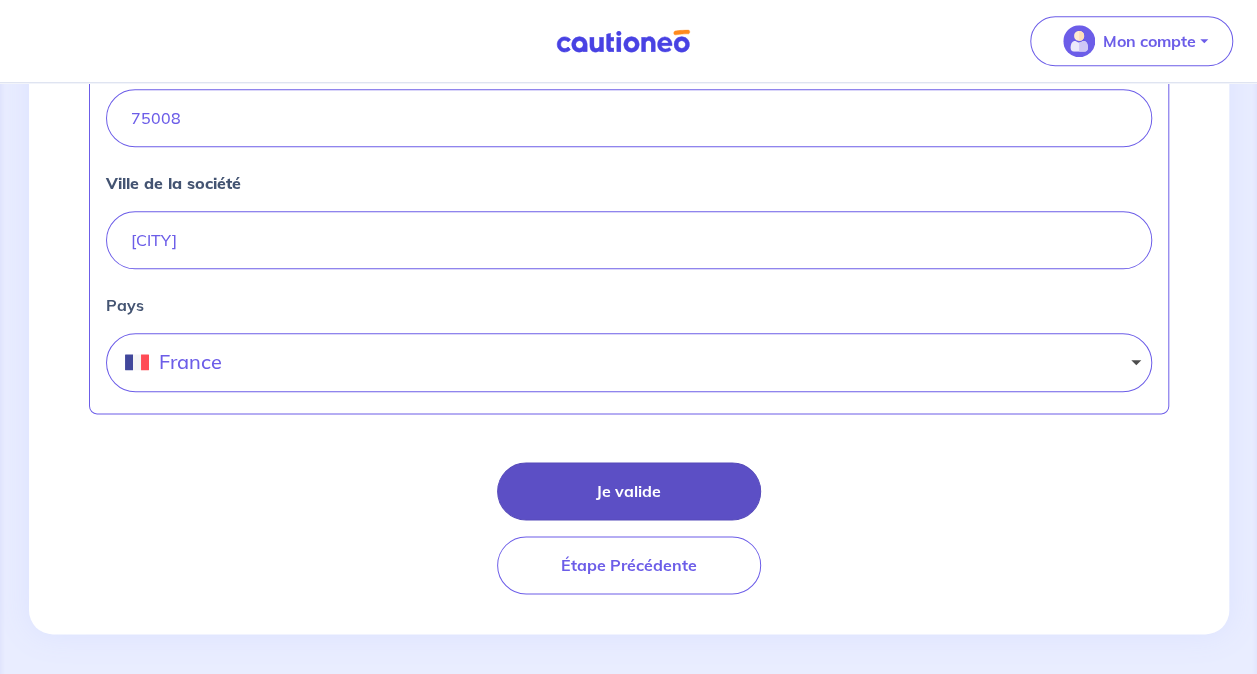 click on "Je valide" at bounding box center (629, 491) 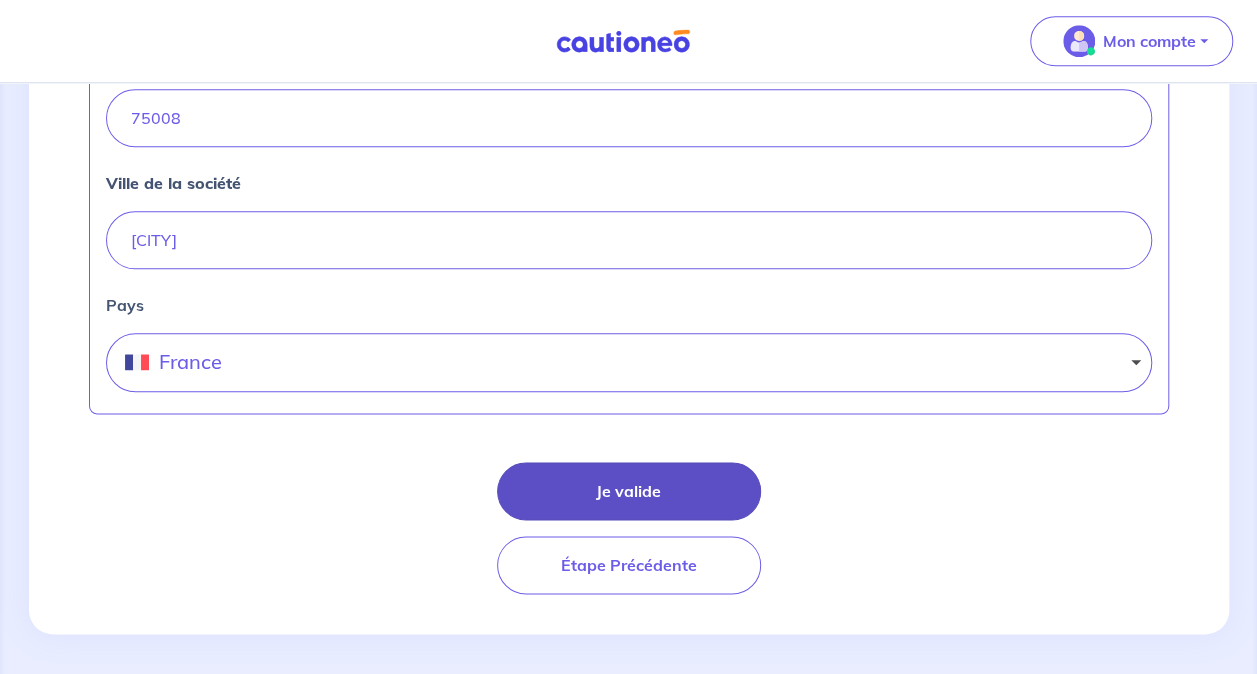 select on "FR" 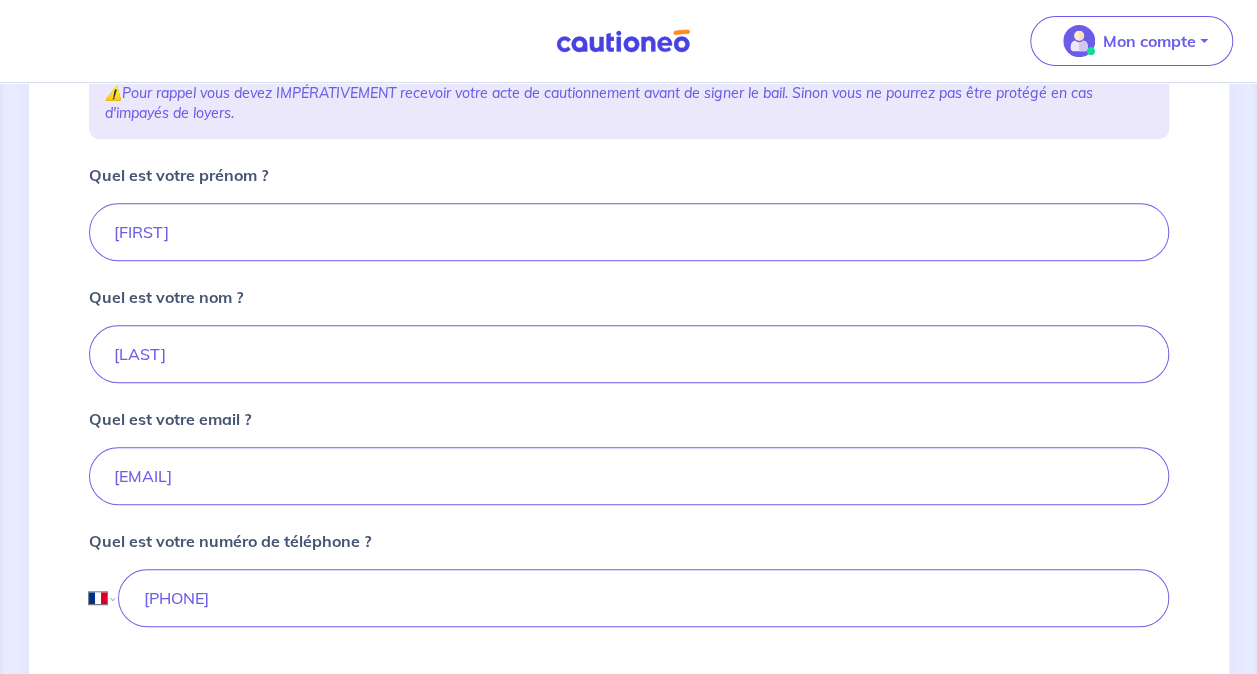 scroll, scrollTop: 391, scrollLeft: 0, axis: vertical 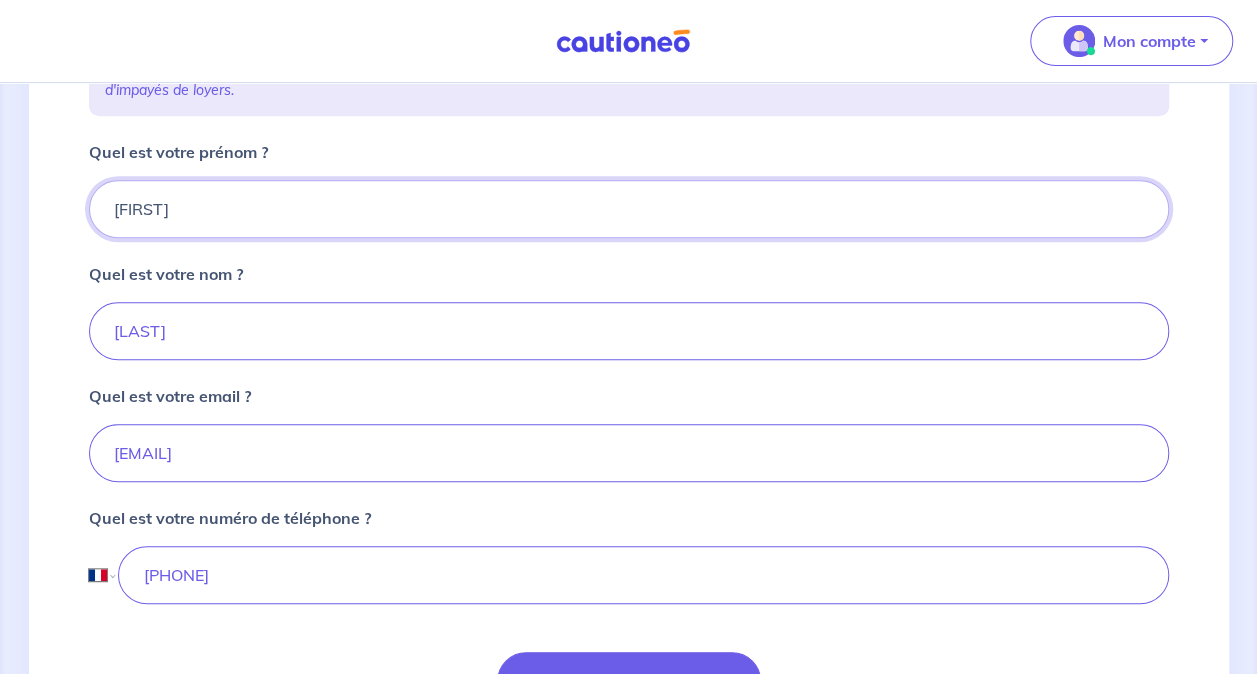 drag, startPoint x: 192, startPoint y: 207, endPoint x: 93, endPoint y: 202, distance: 99.12618 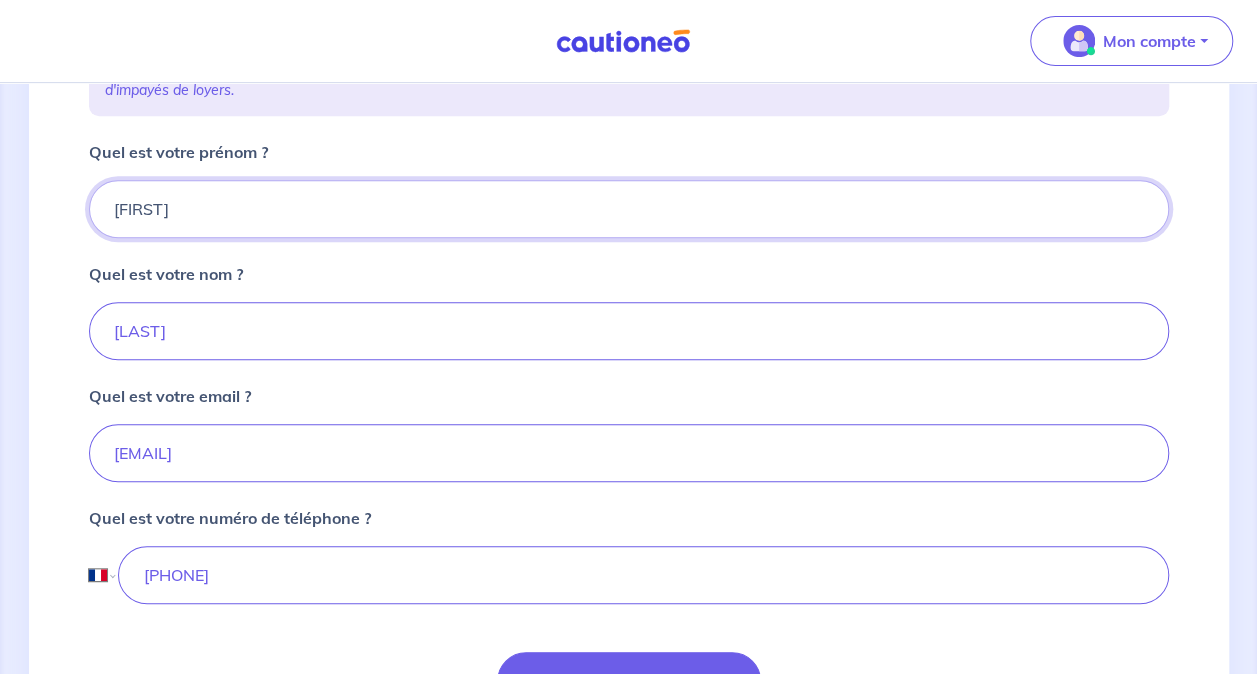 type on "[FIRST]" 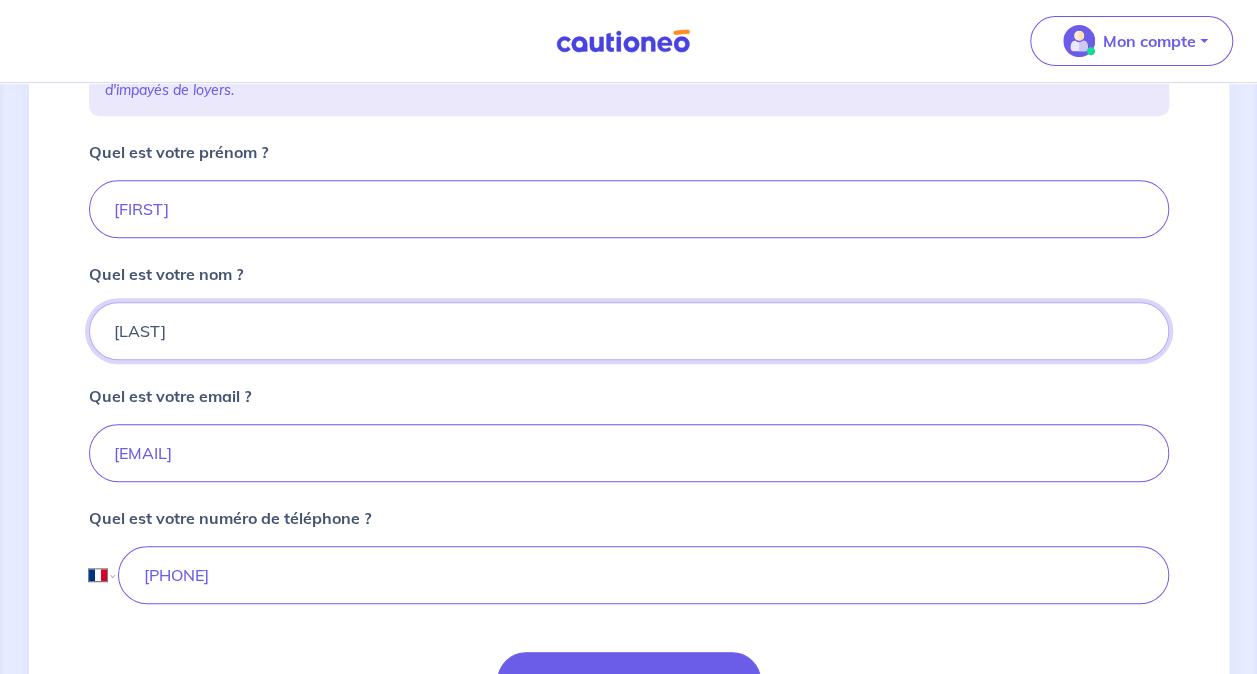 drag, startPoint x: 208, startPoint y: 334, endPoint x: 93, endPoint y: 316, distance: 116.40017 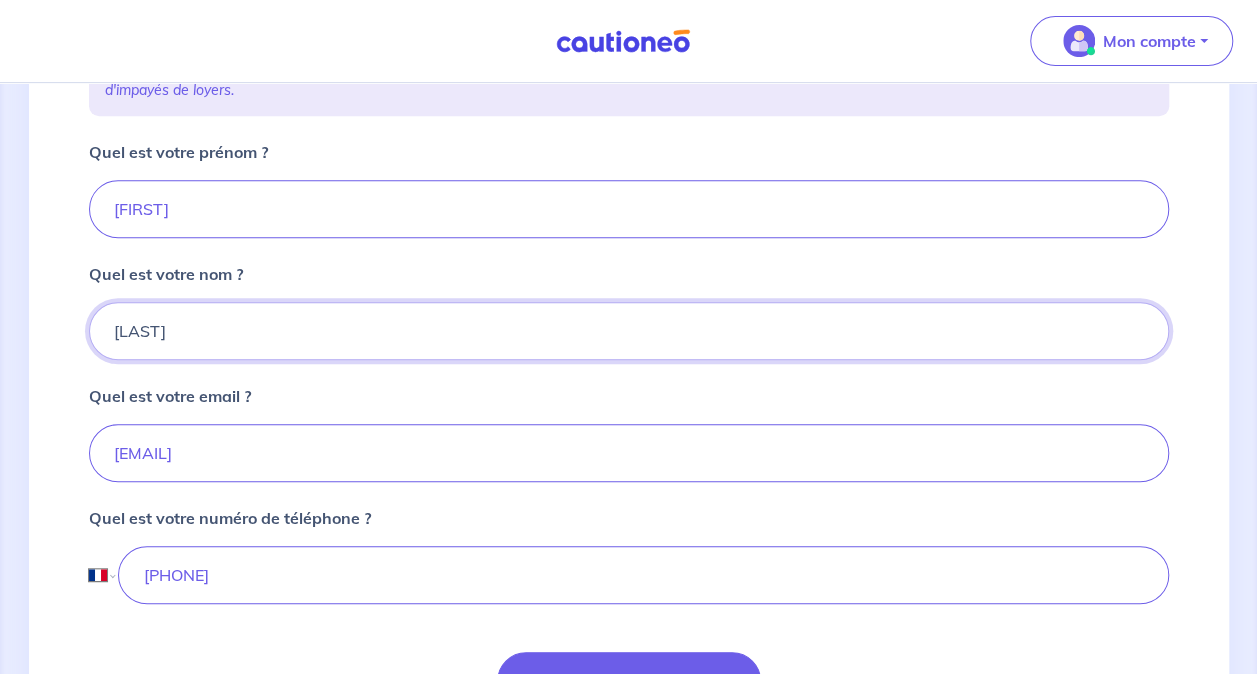 click on "[LAST]" at bounding box center (629, 331) 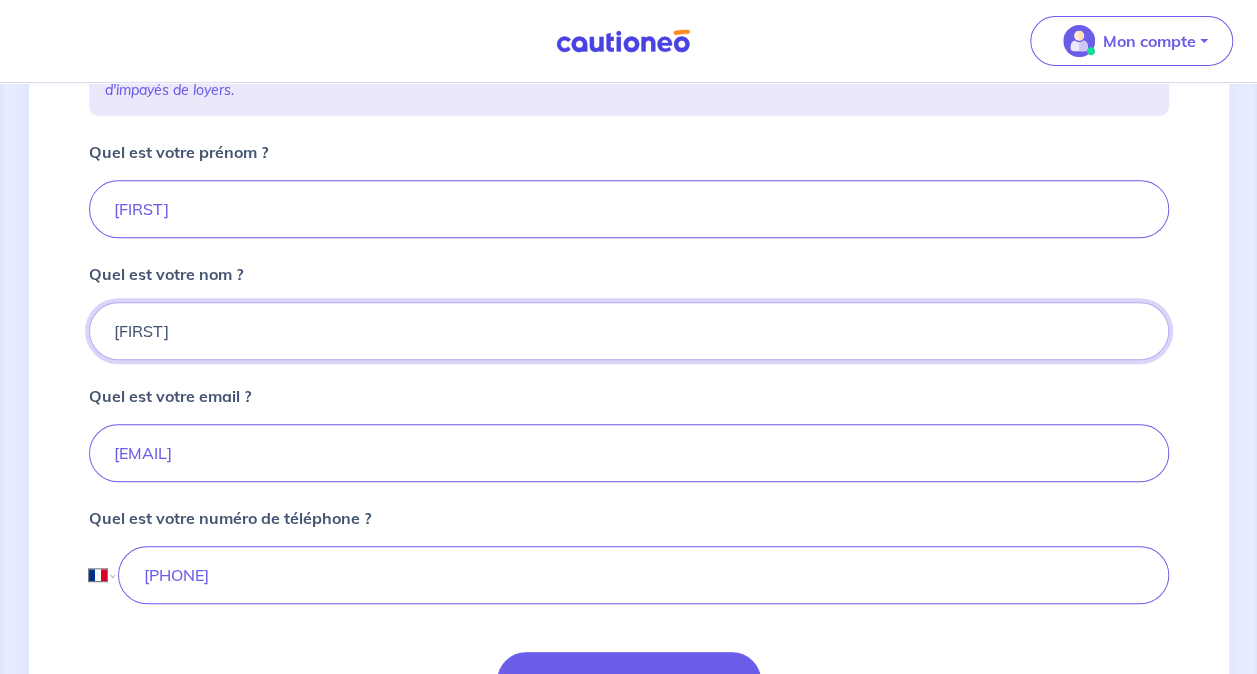 type on "[LAST]" 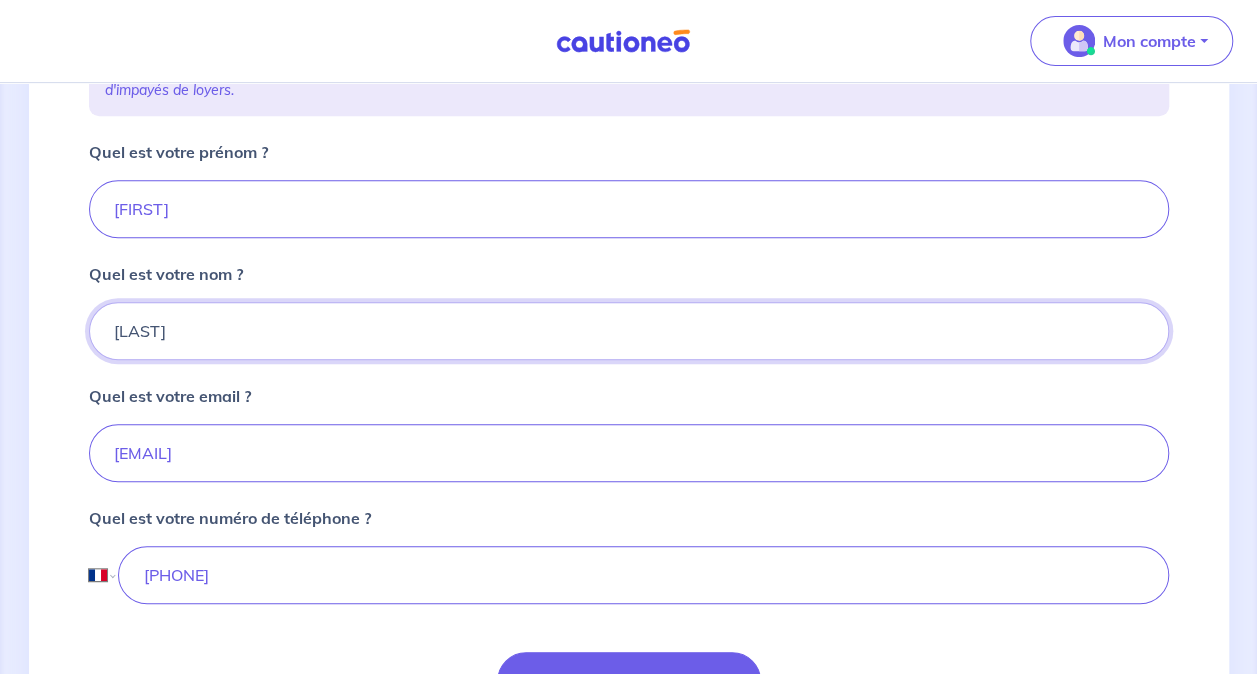 scroll, scrollTop: 584, scrollLeft: 0, axis: vertical 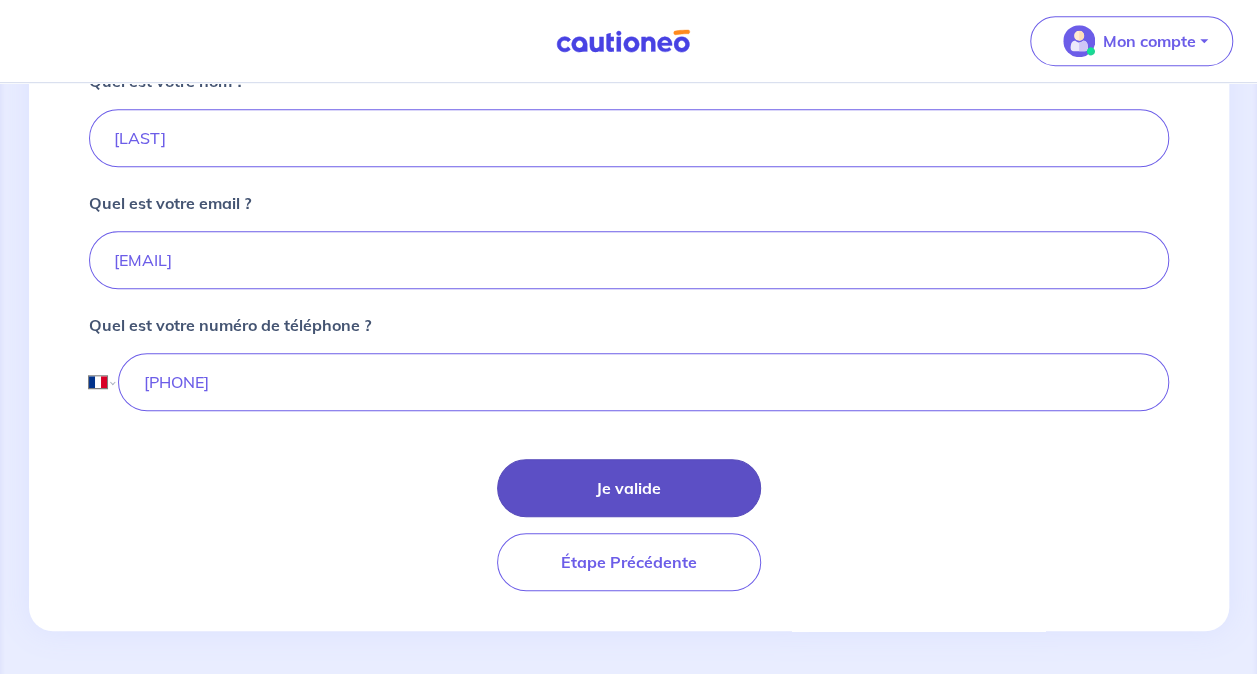 click on "Je valide" at bounding box center [629, 488] 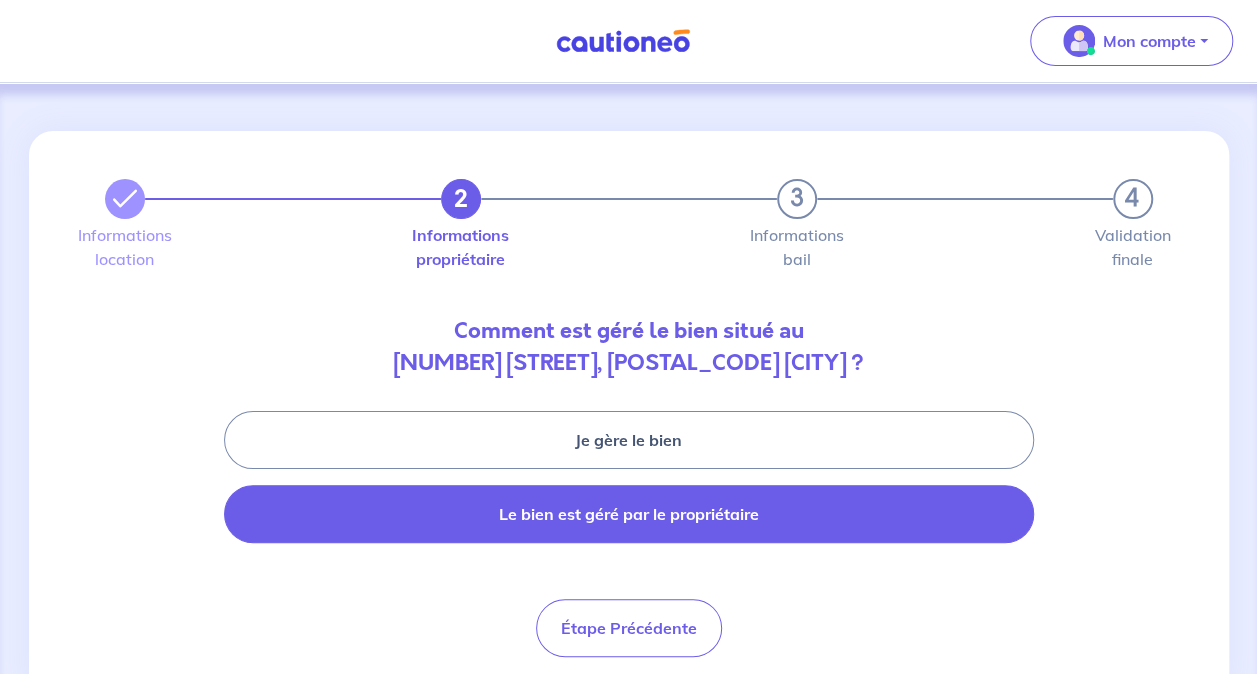 click on "Le bien est géré par le propriétaire" at bounding box center (629, 514) 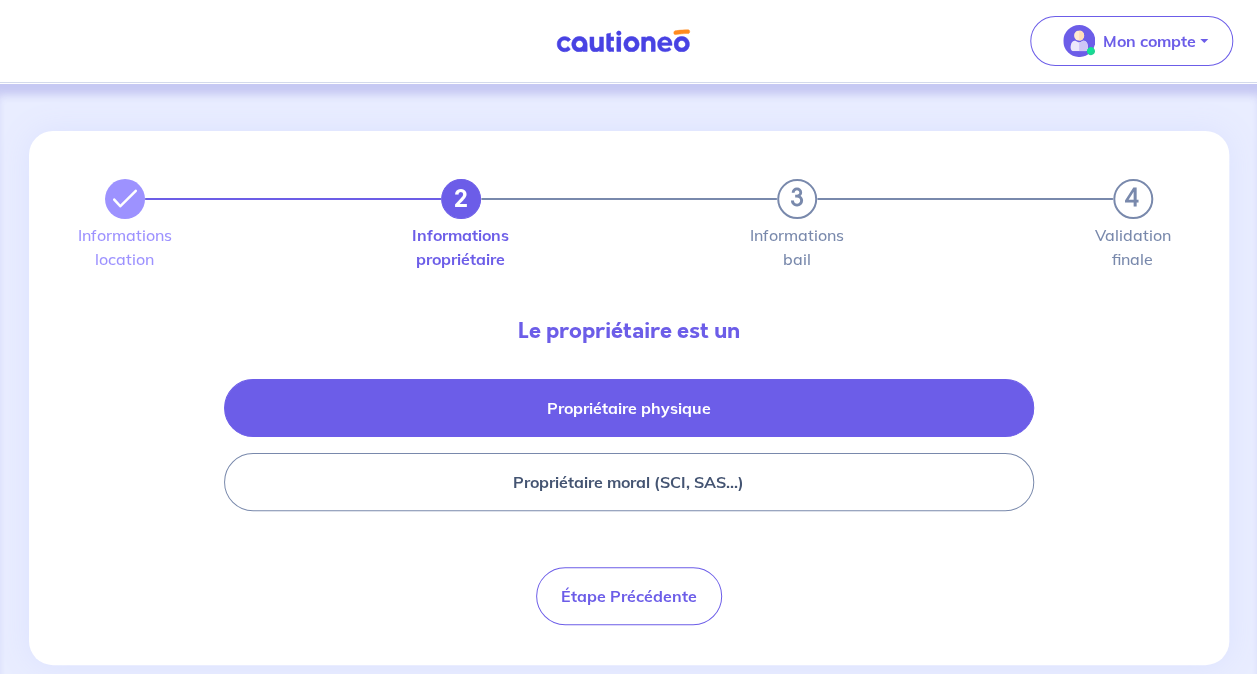 click on "Propriétaire physique" at bounding box center (629, 408) 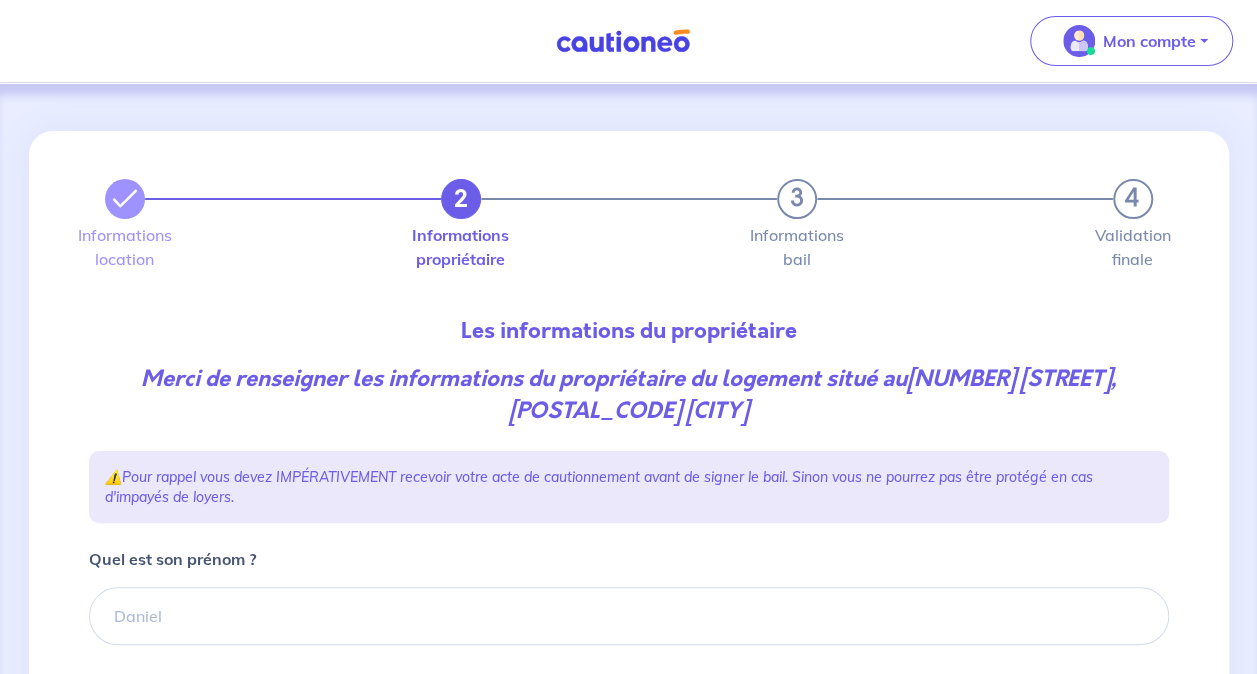 scroll, scrollTop: 304, scrollLeft: 0, axis: vertical 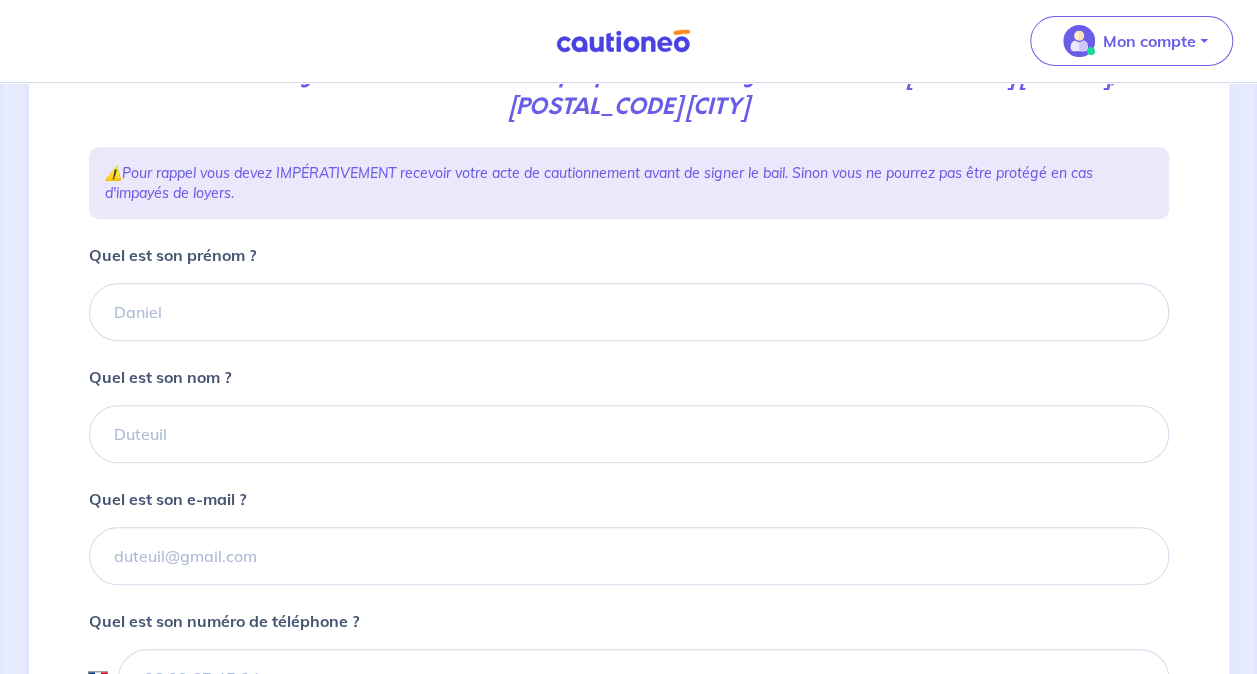 click on "Mon compte Me déconnecter" at bounding box center [628, 41] 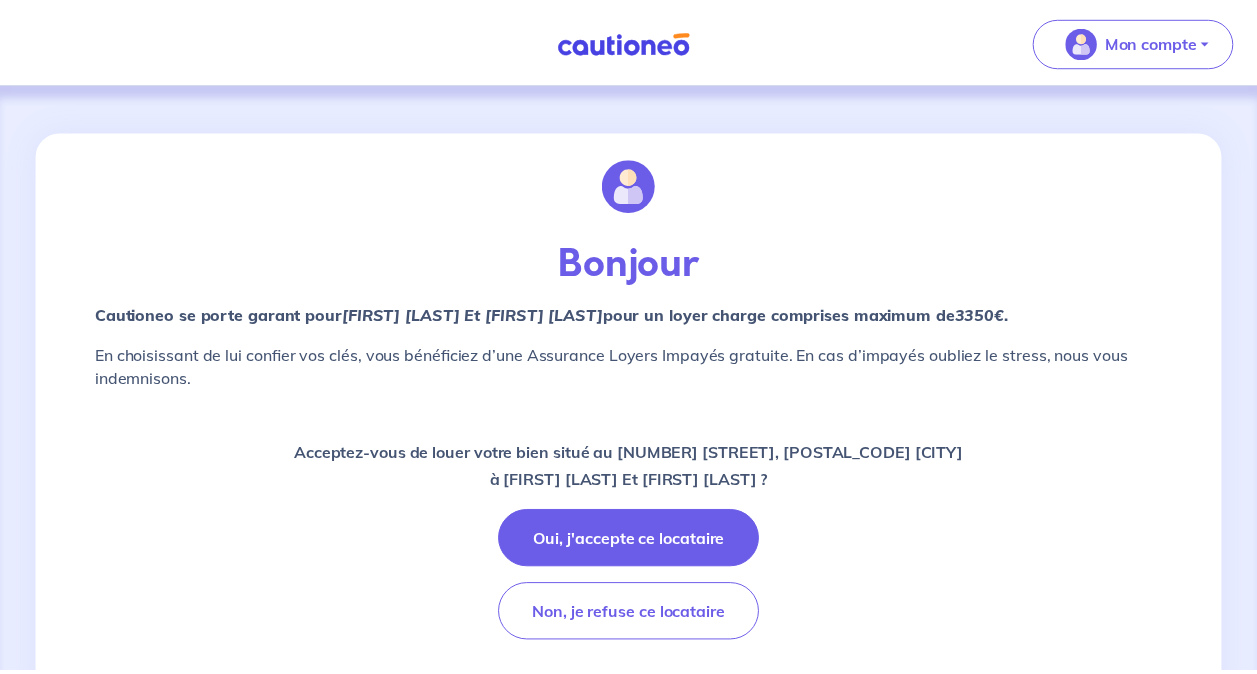 scroll, scrollTop: 0, scrollLeft: 0, axis: both 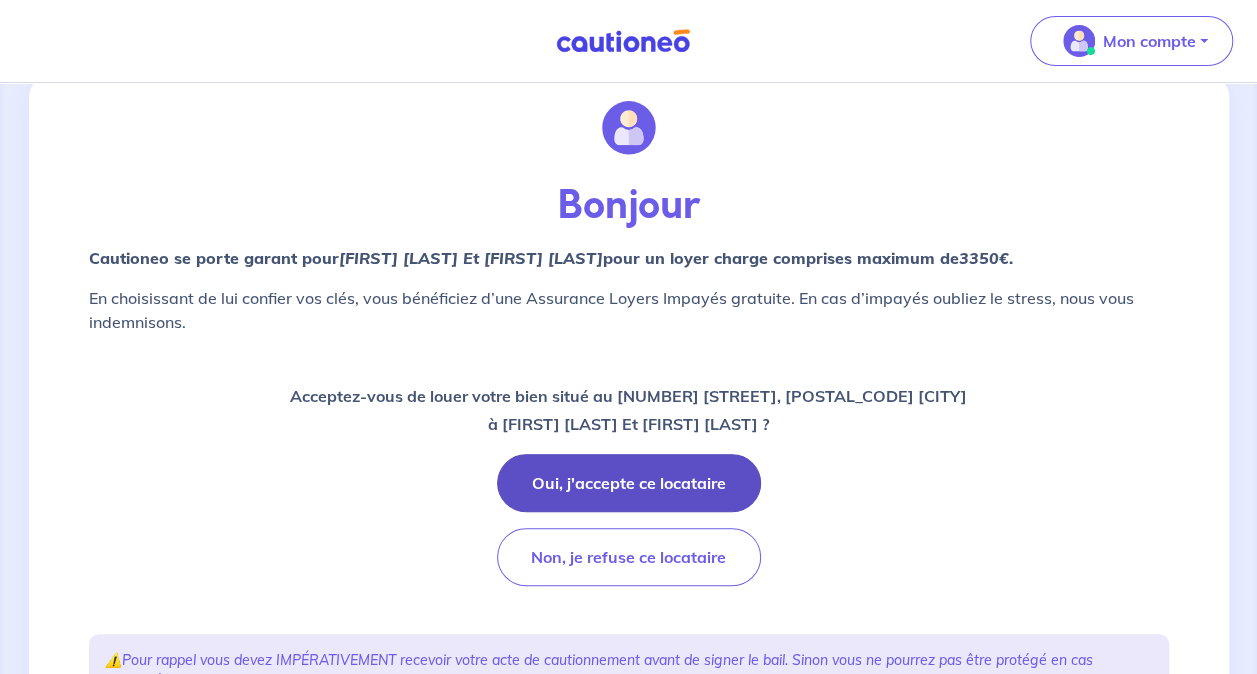 click on "Oui, j'accepte ce locataire" at bounding box center [629, 483] 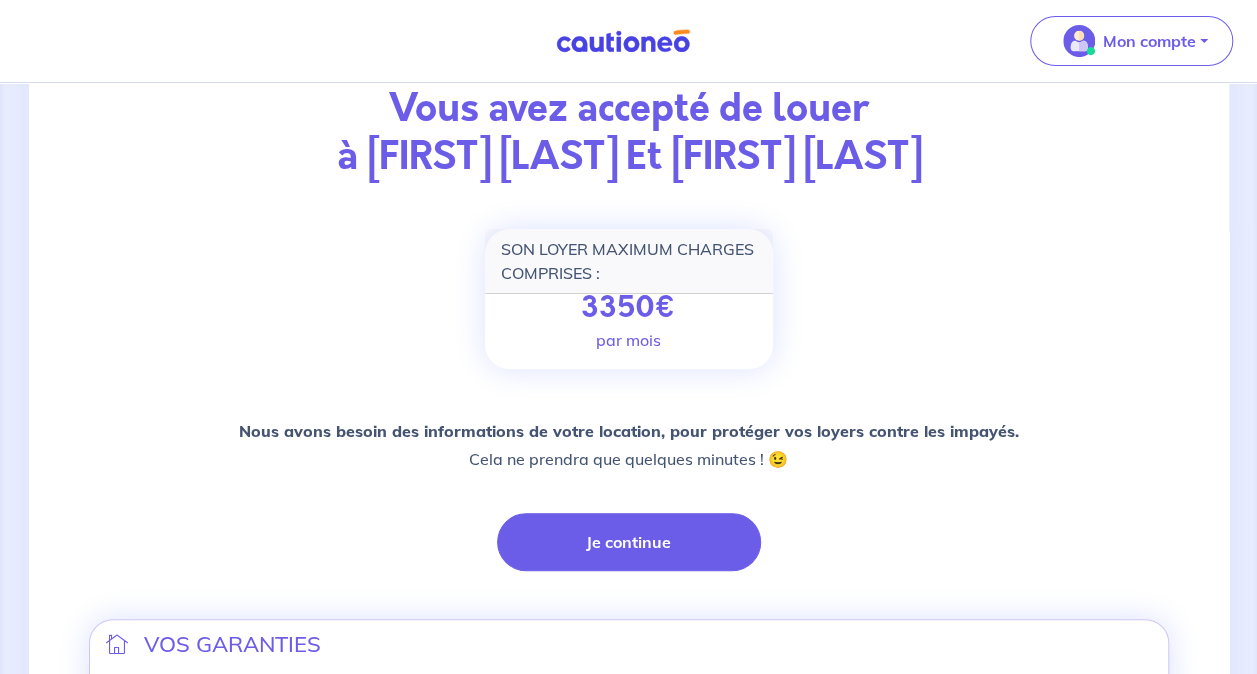 scroll, scrollTop: 155, scrollLeft: 0, axis: vertical 